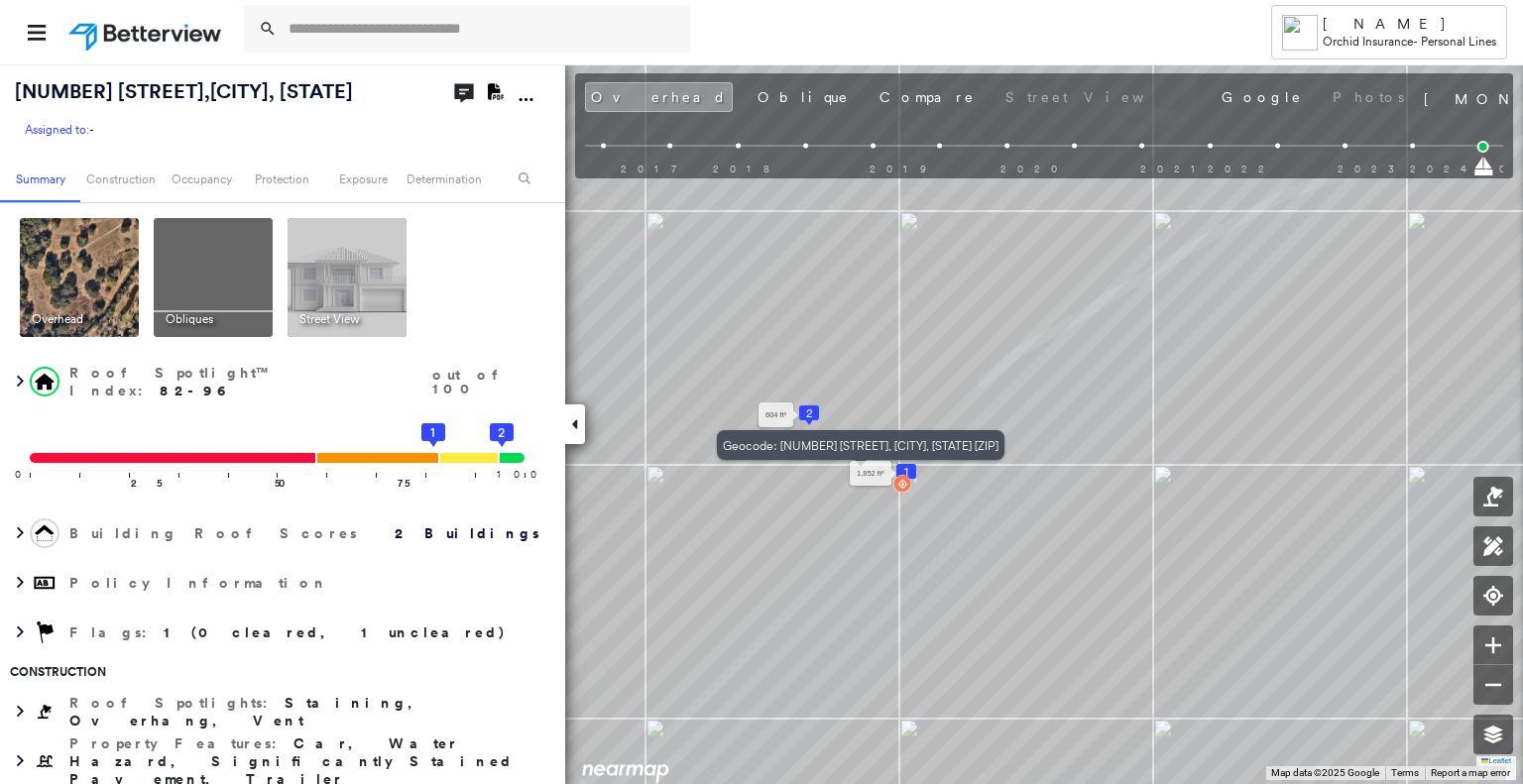 scroll, scrollTop: 0, scrollLeft: 0, axis: both 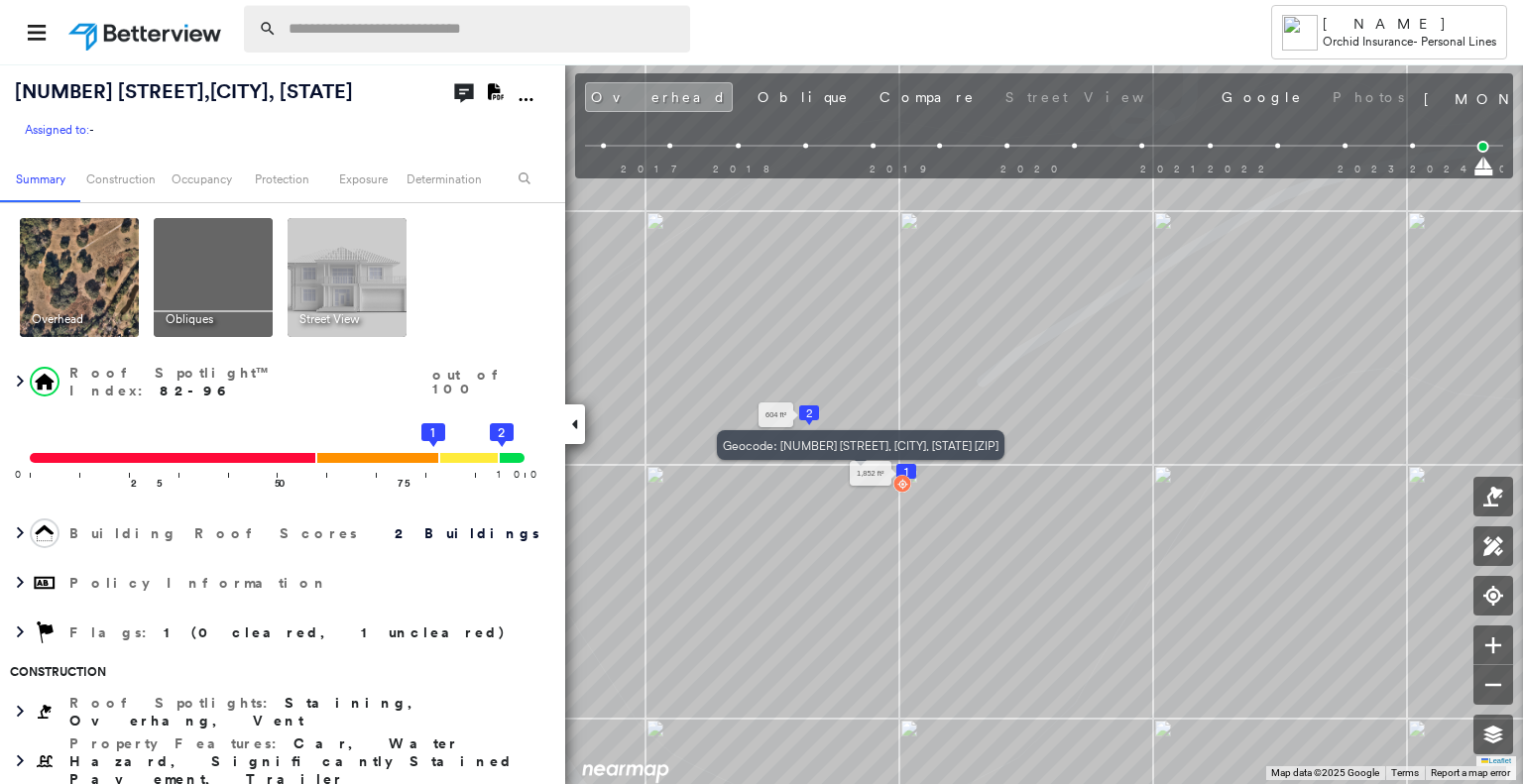 click at bounding box center (483, 29) 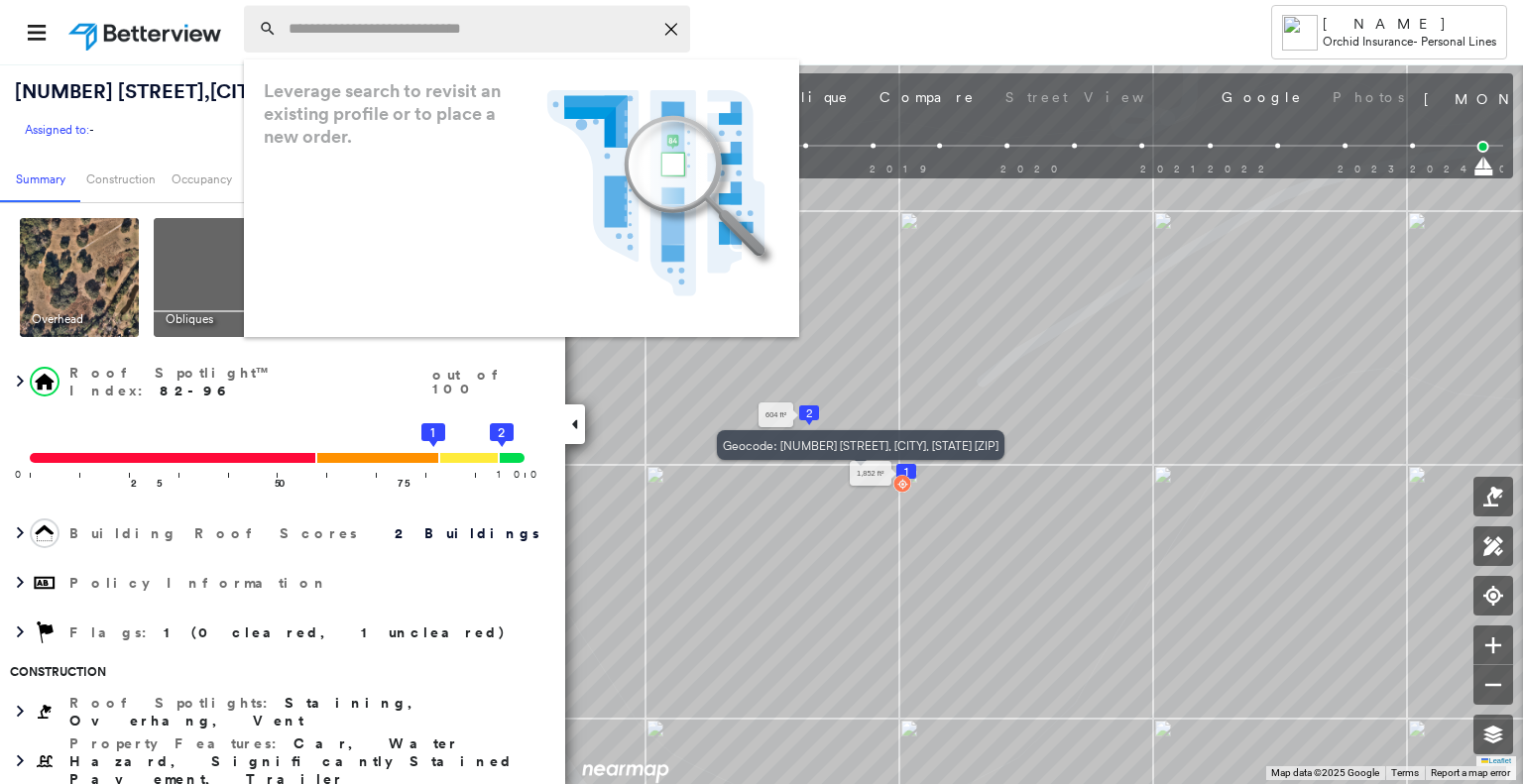 paste on "**********" 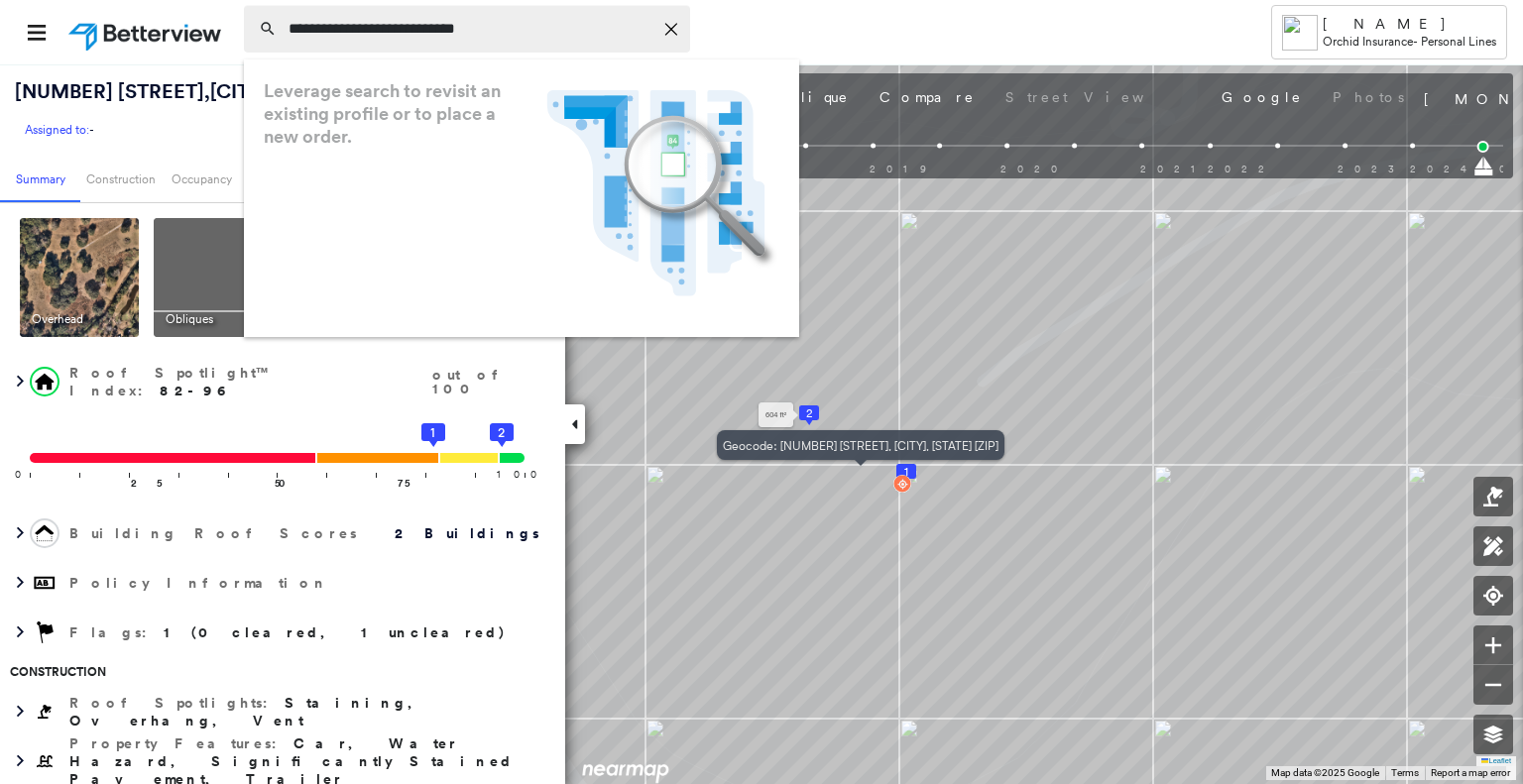 click on "**********" at bounding box center (470, 29) 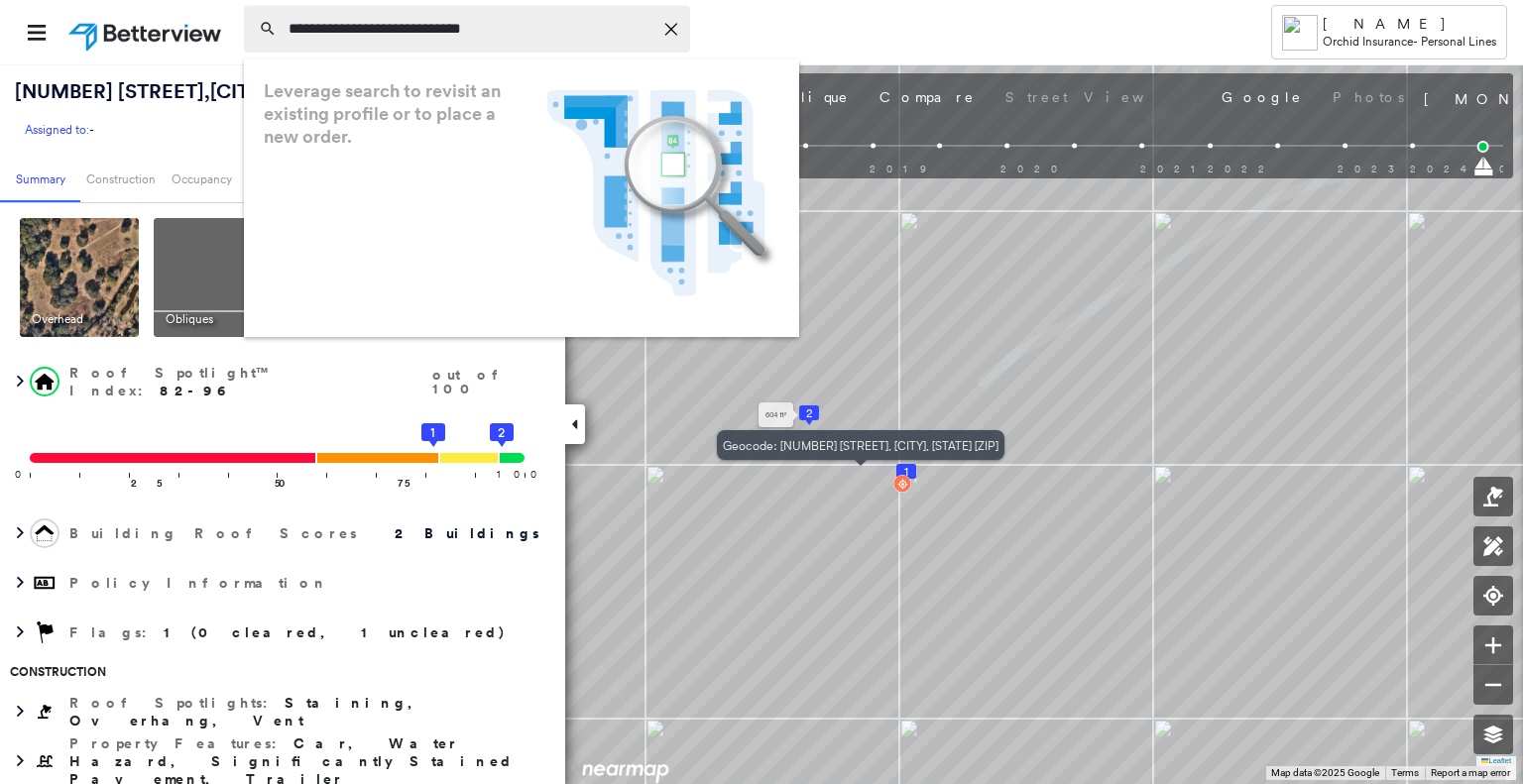 click on "**********" at bounding box center [470, 29] 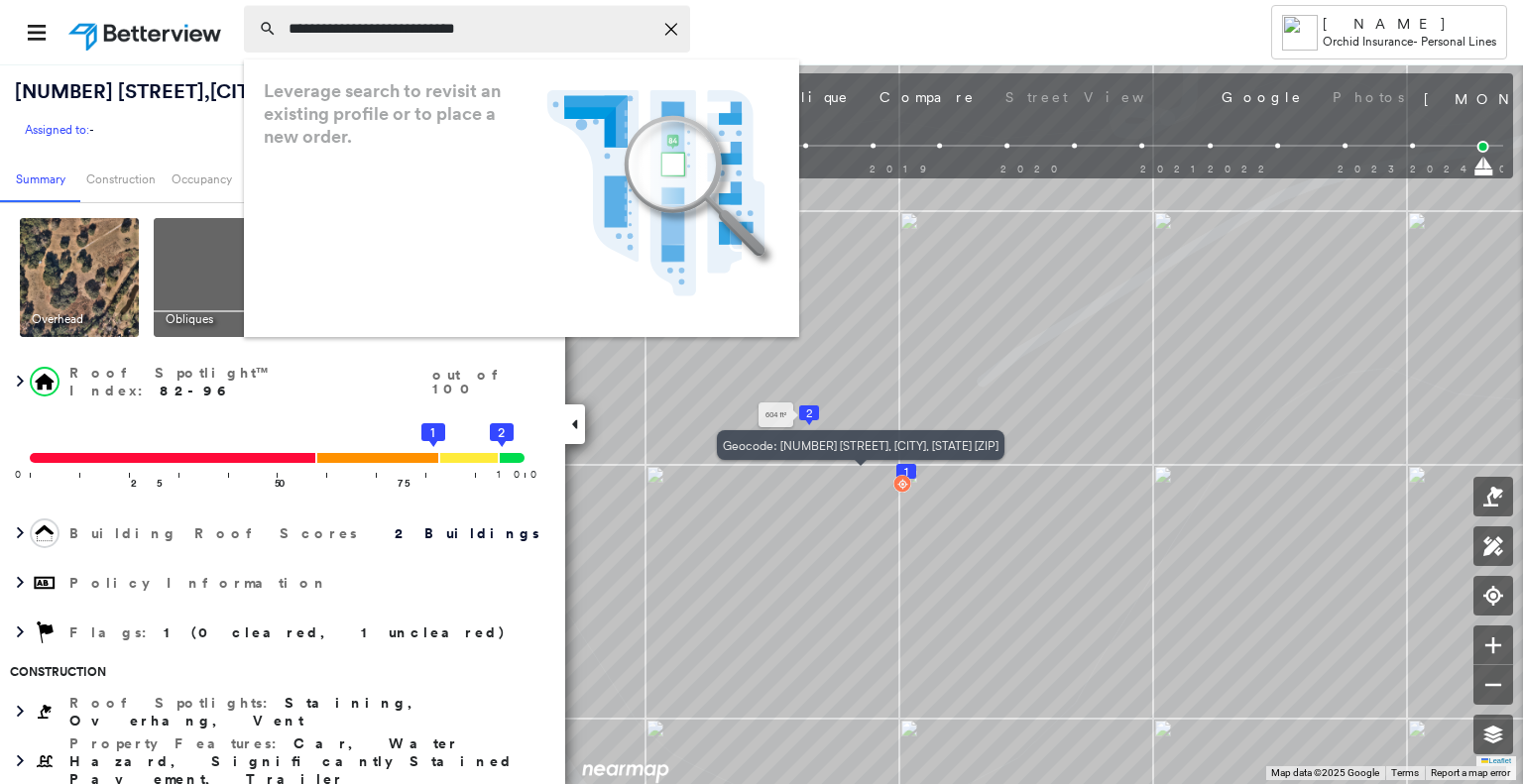 type on "**********" 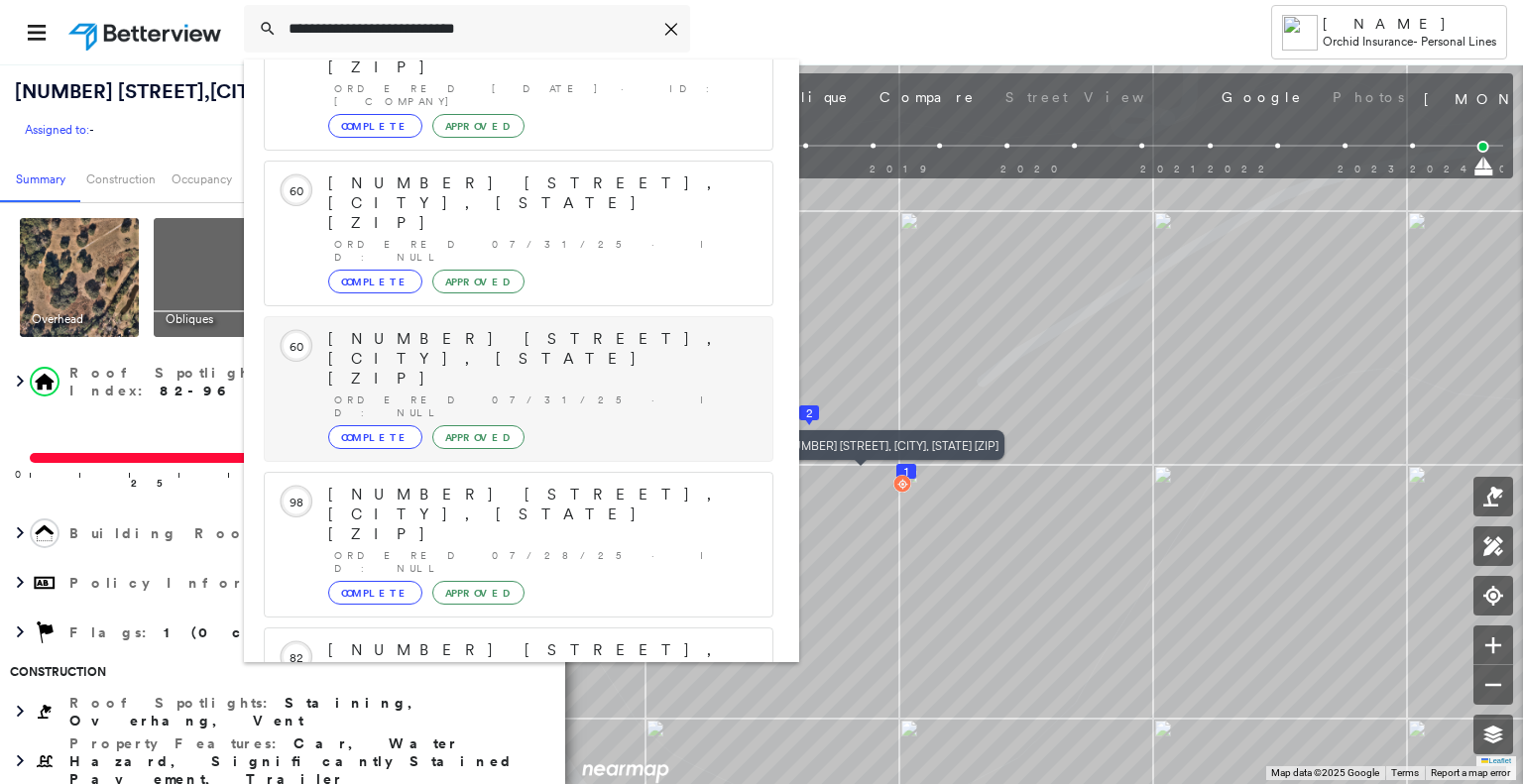 scroll, scrollTop: 206, scrollLeft: 0, axis: vertical 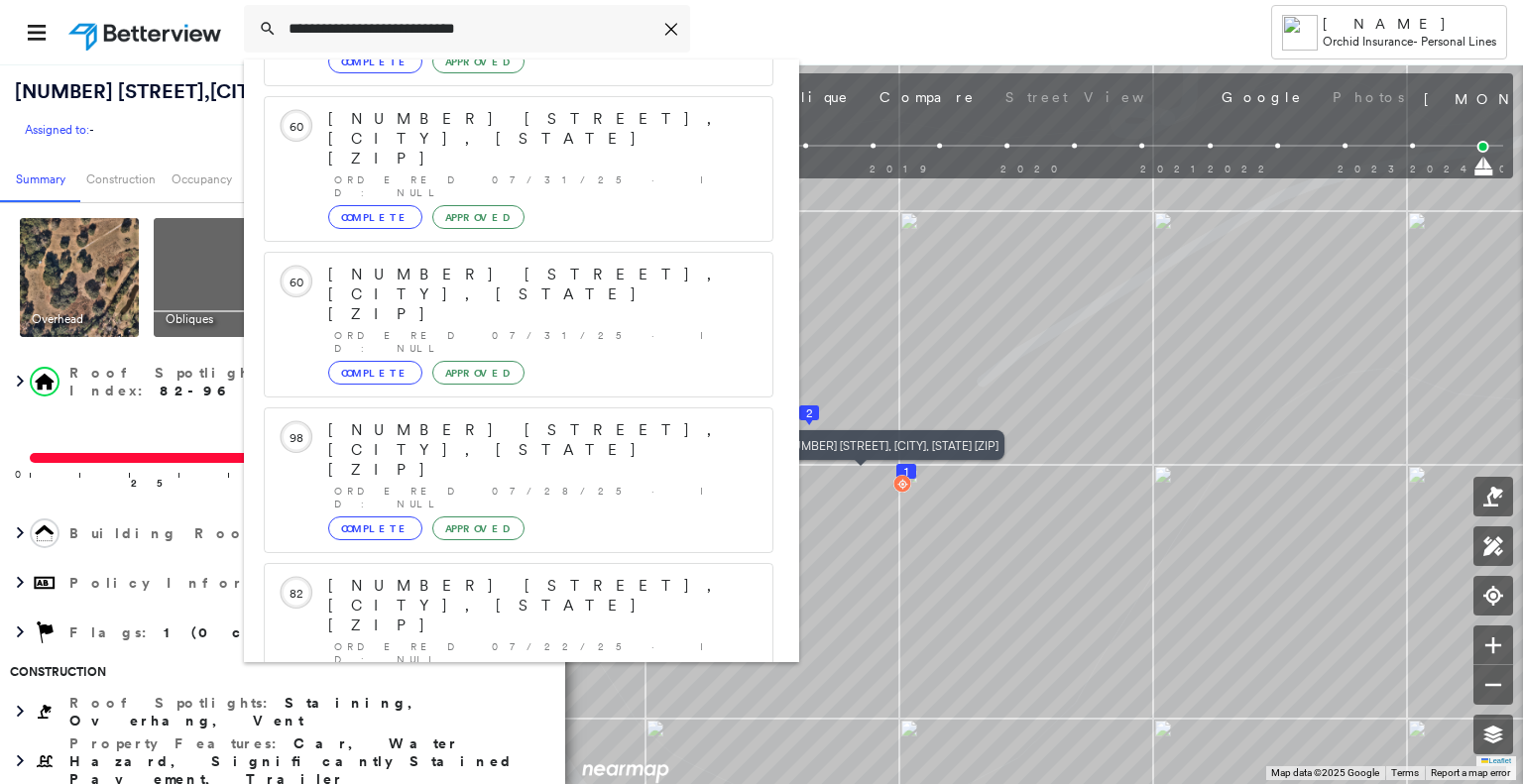 click on "[NUMBER] [STREET], [CITY], [STATE] [ZIP]" at bounding box center [497, 895] 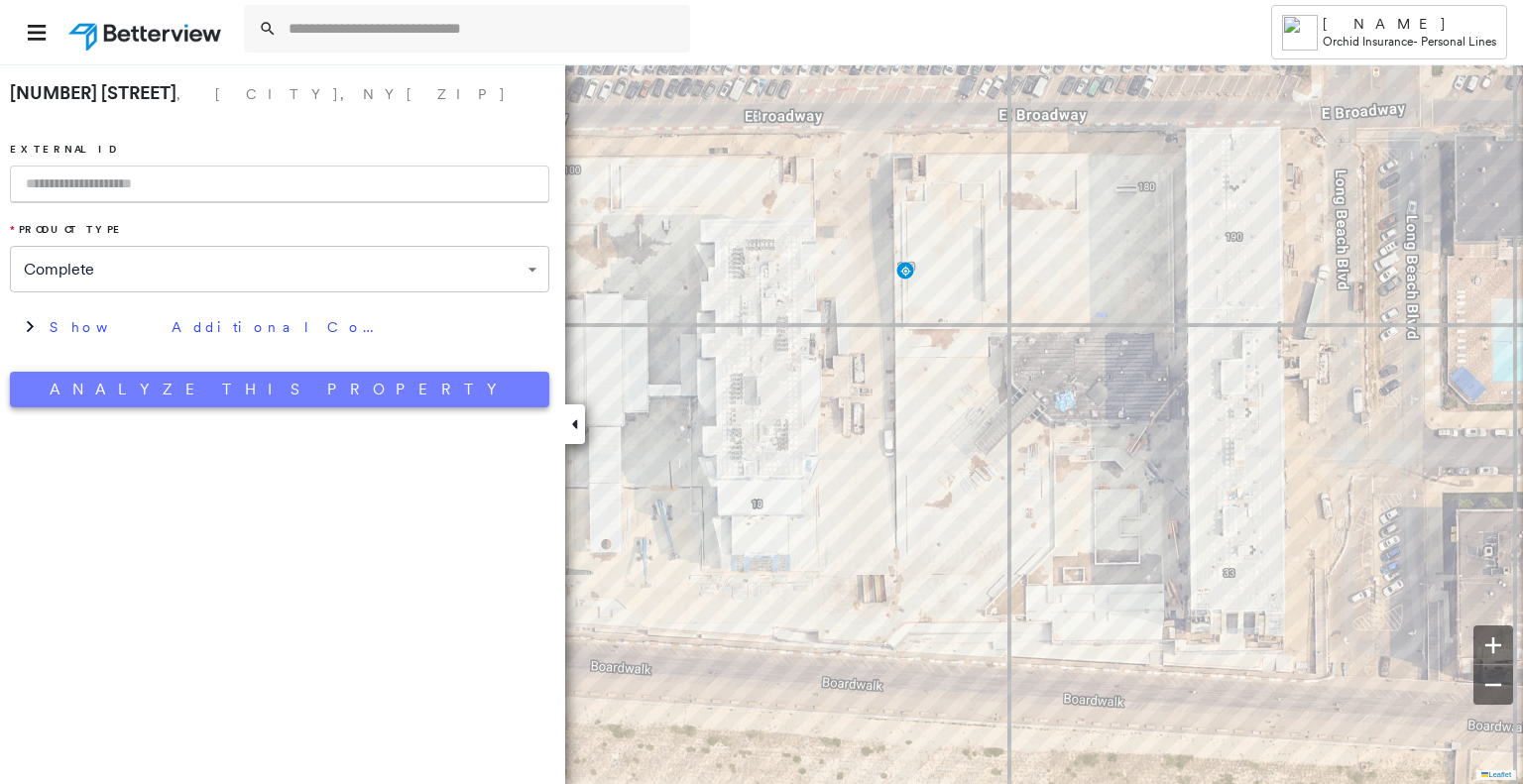 click on "Analyze This Property" at bounding box center (280, 390) 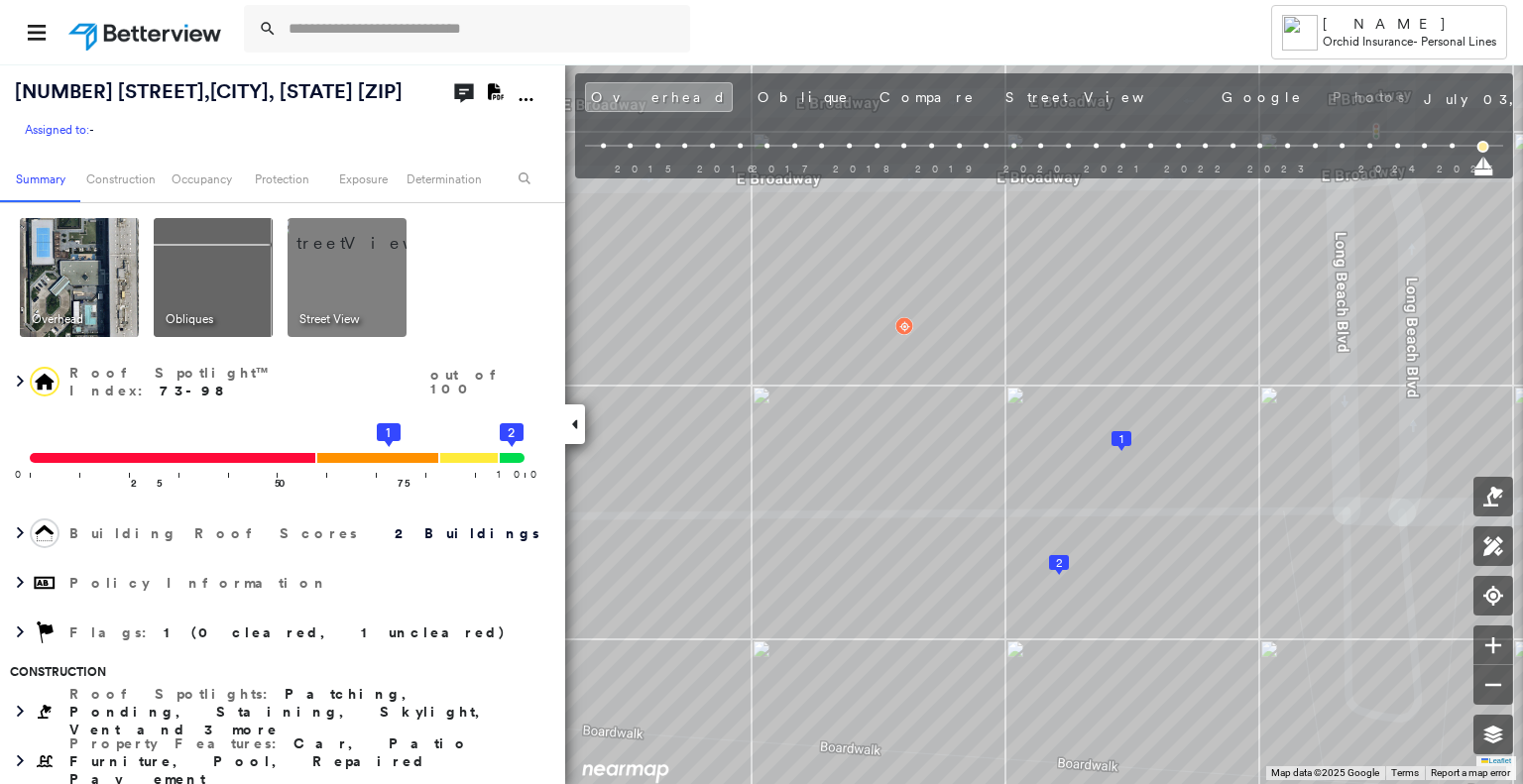 click on "Street View" at bounding box center (329, 319) 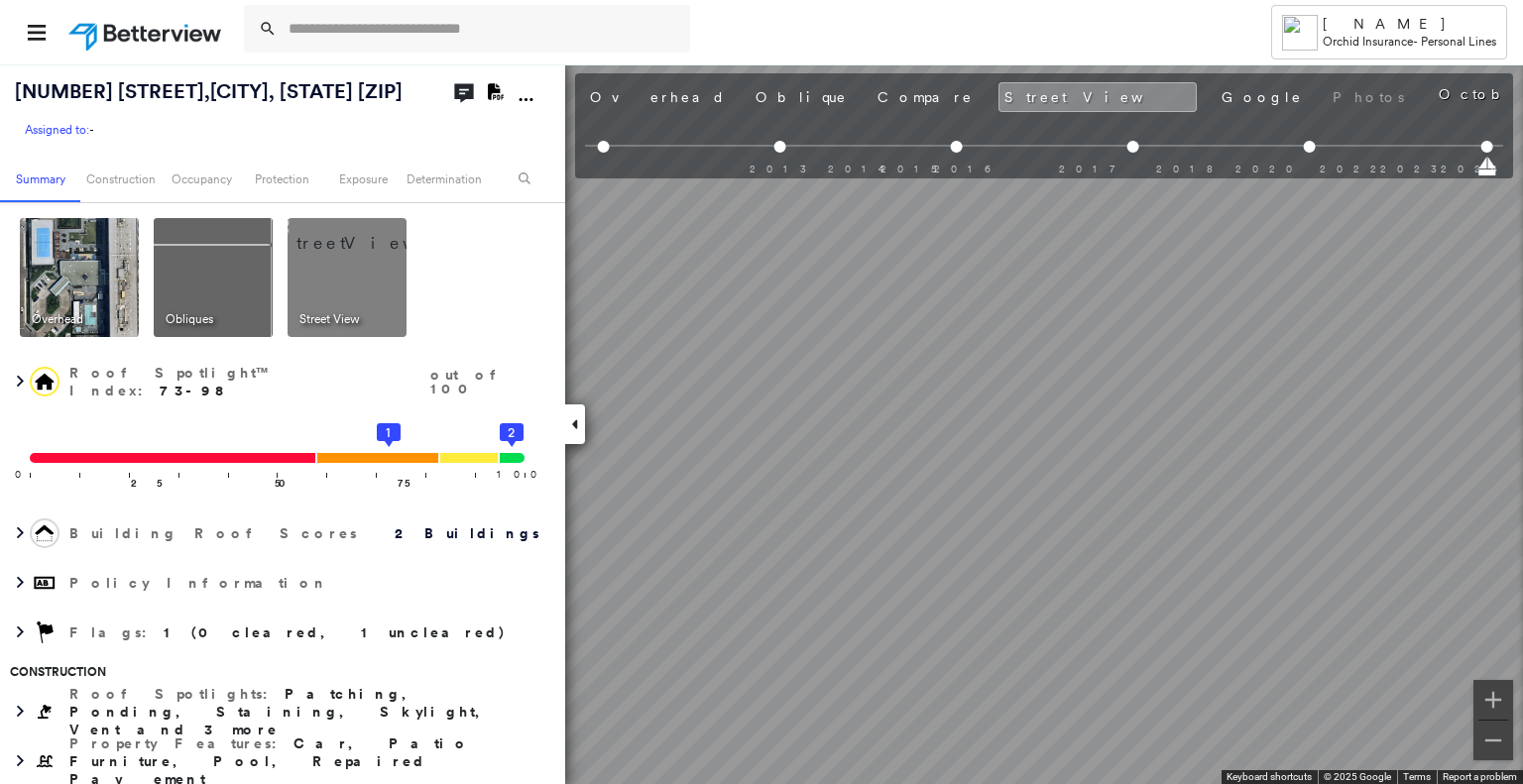 scroll, scrollTop: 0, scrollLeft: 60, axis: horizontal 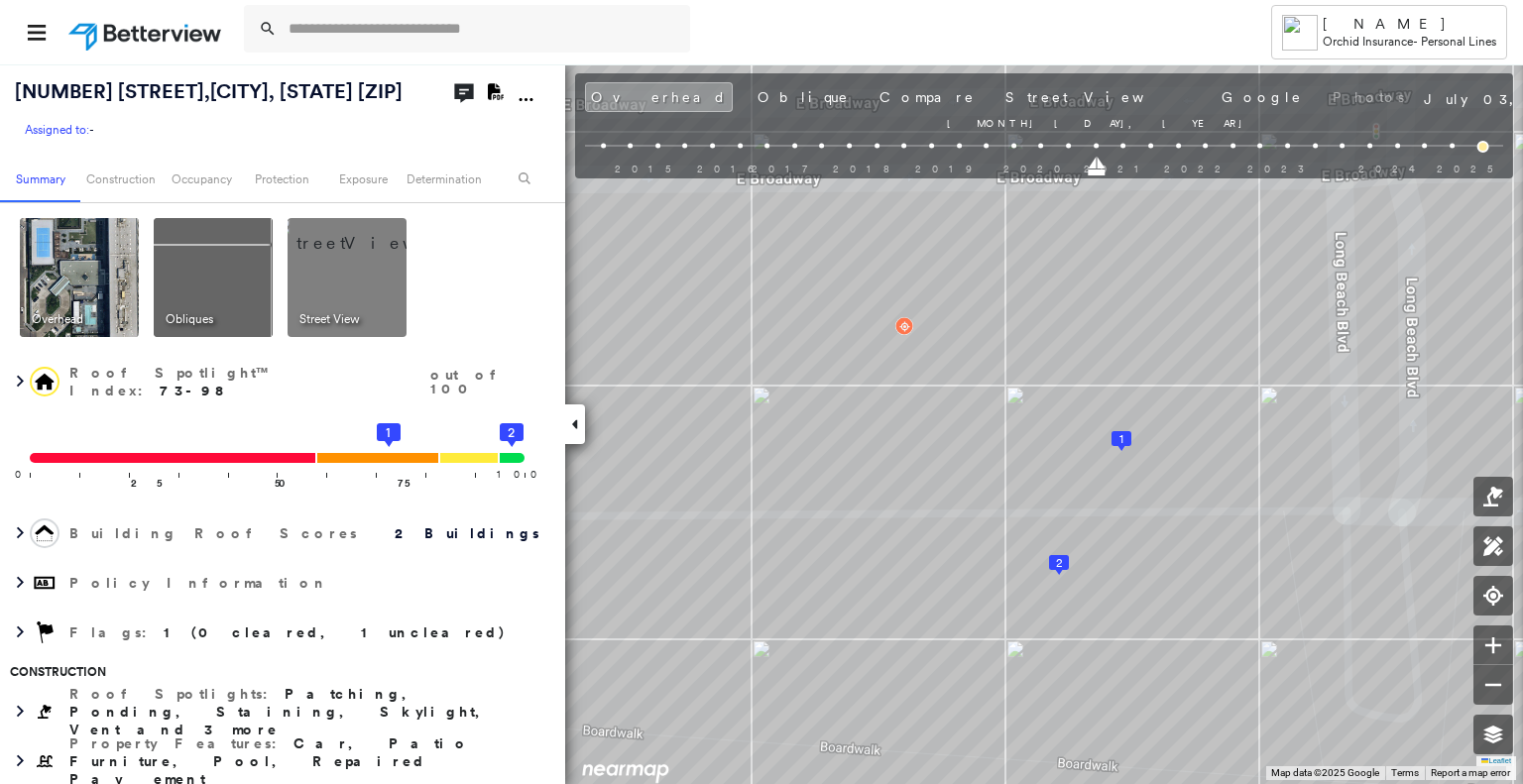 drag, startPoint x: 1485, startPoint y: 157, endPoint x: 1099, endPoint y: 168, distance: 386.1567 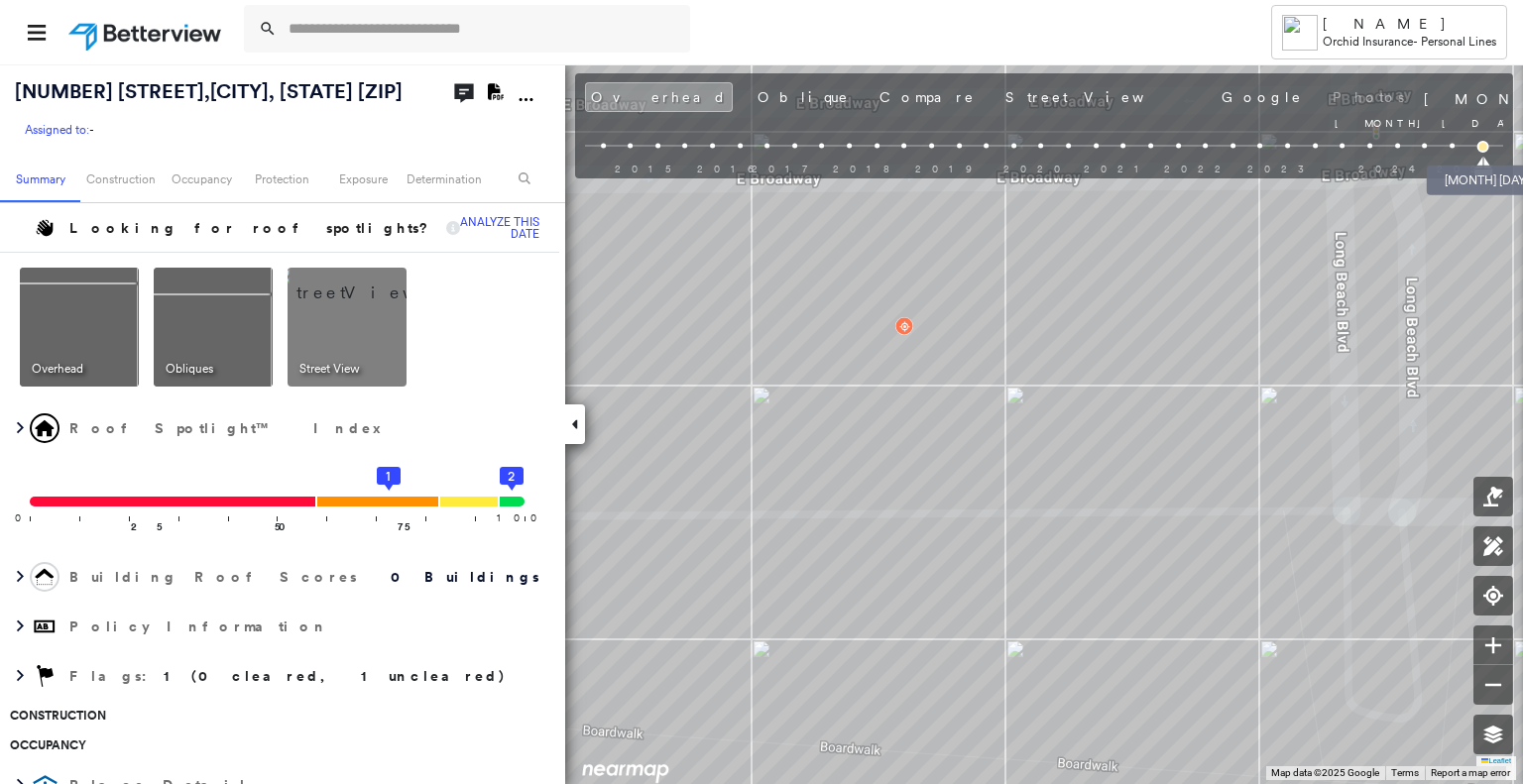 drag, startPoint x: 1099, startPoint y: 168, endPoint x: 1479, endPoint y: 145, distance: 380.69542 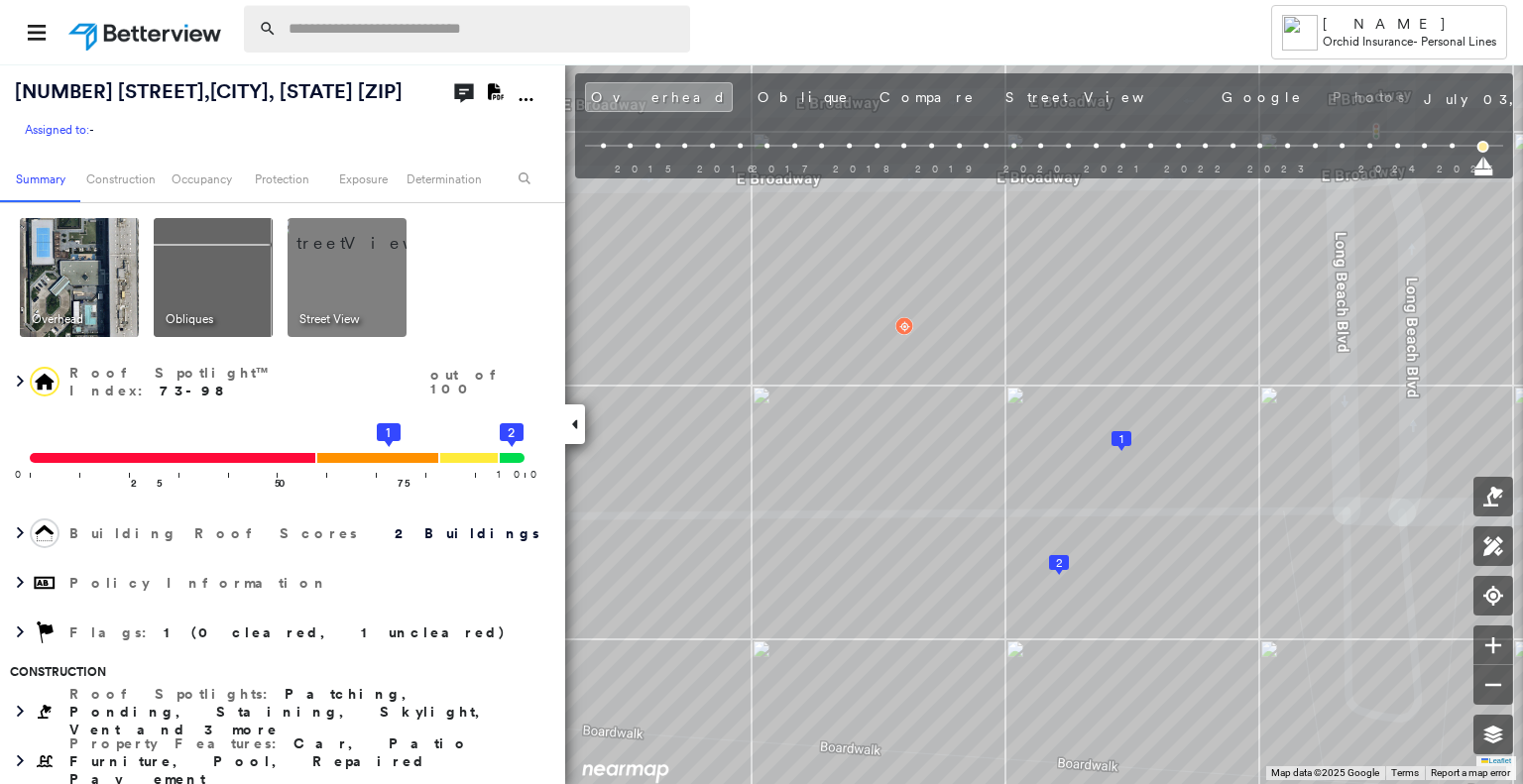click at bounding box center (483, 29) 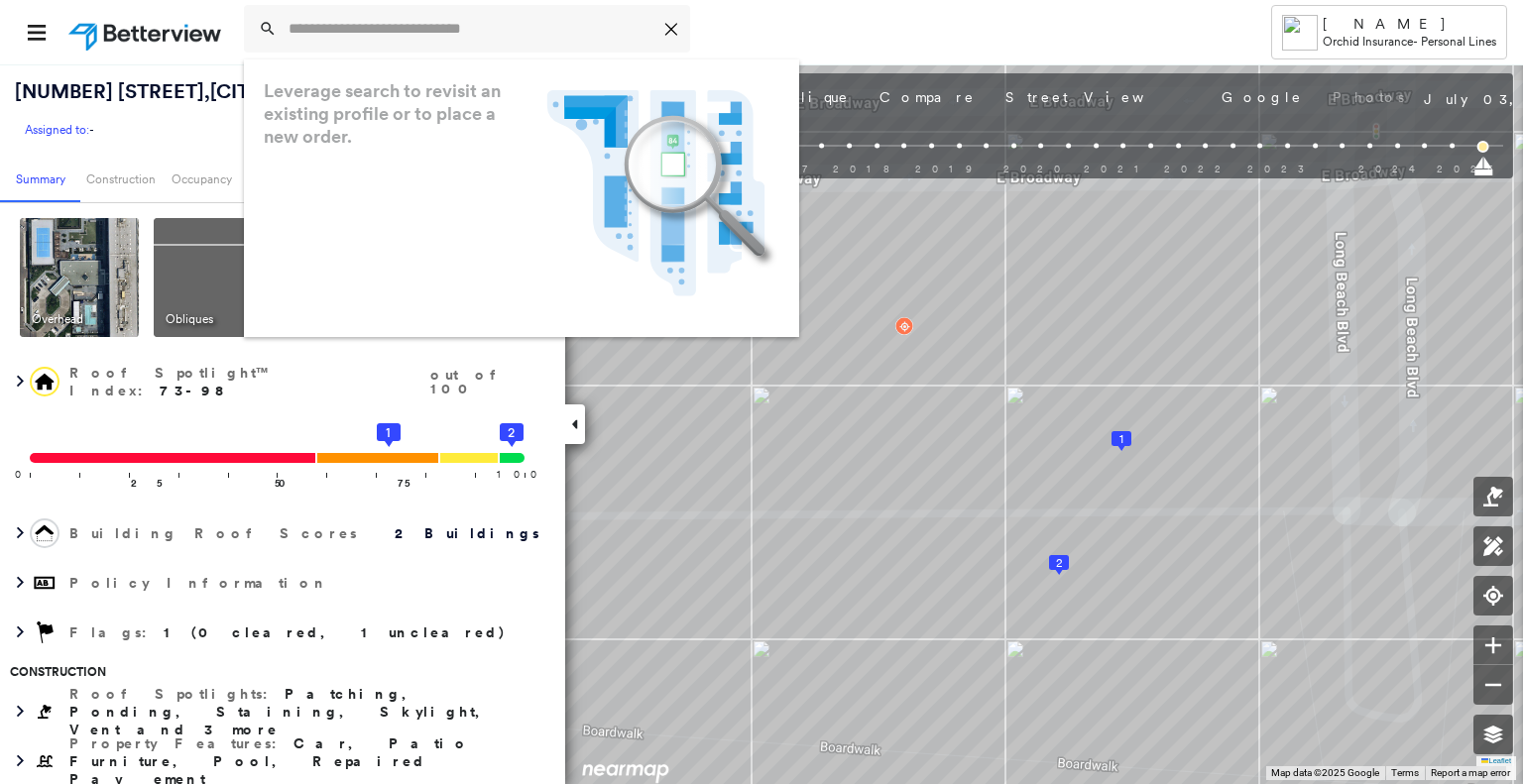 paste on "**********" 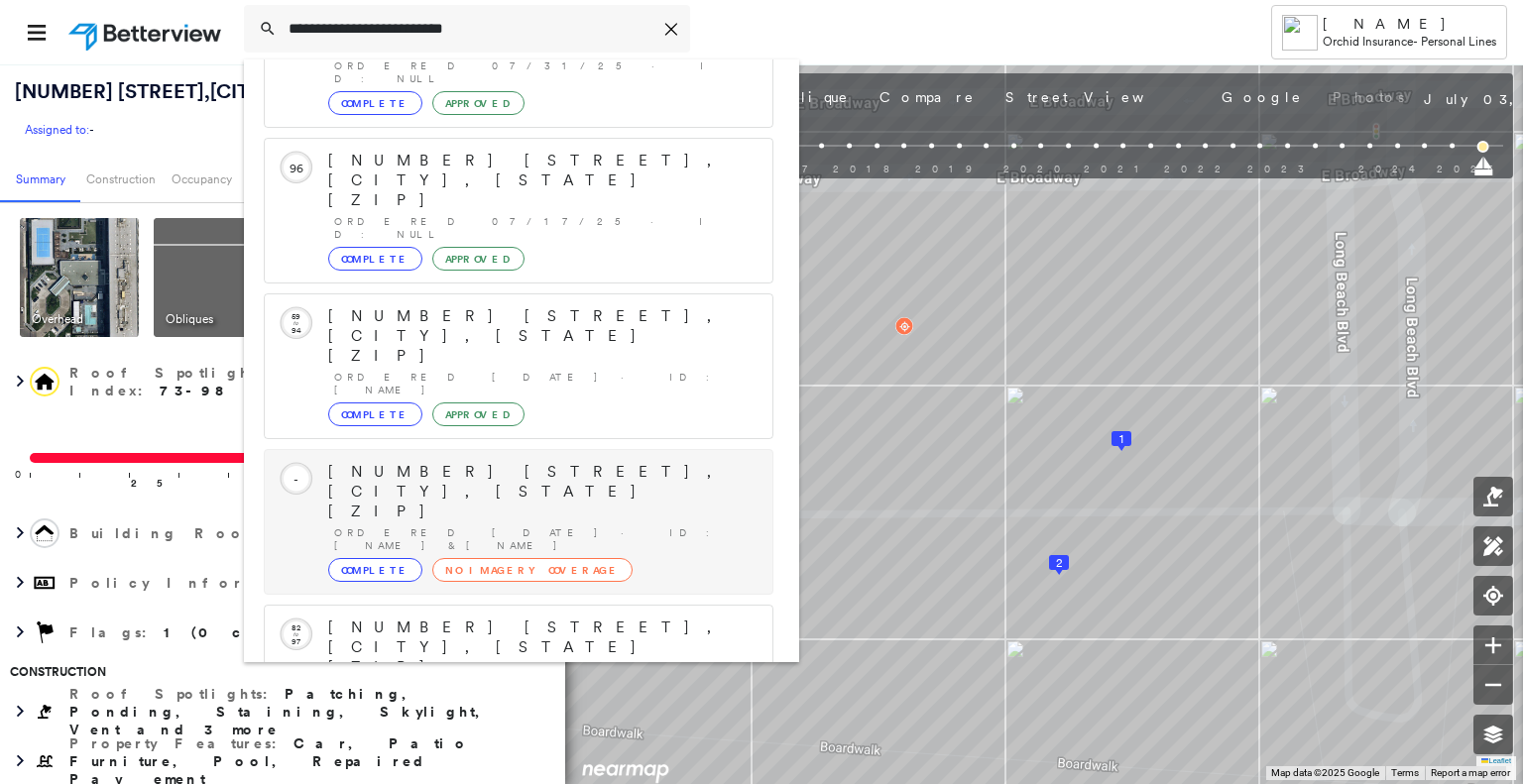scroll, scrollTop: 218, scrollLeft: 0, axis: vertical 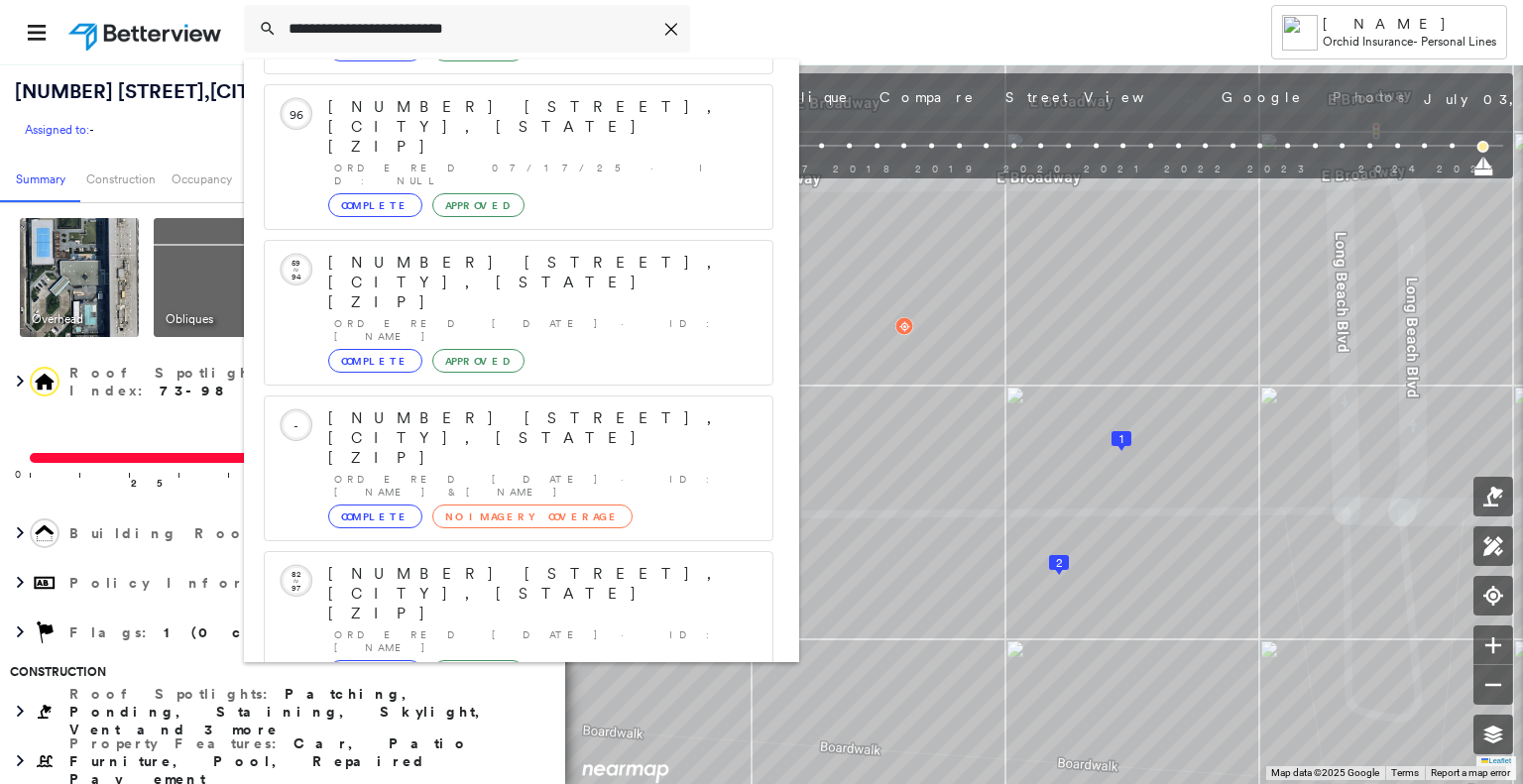 type on "**********" 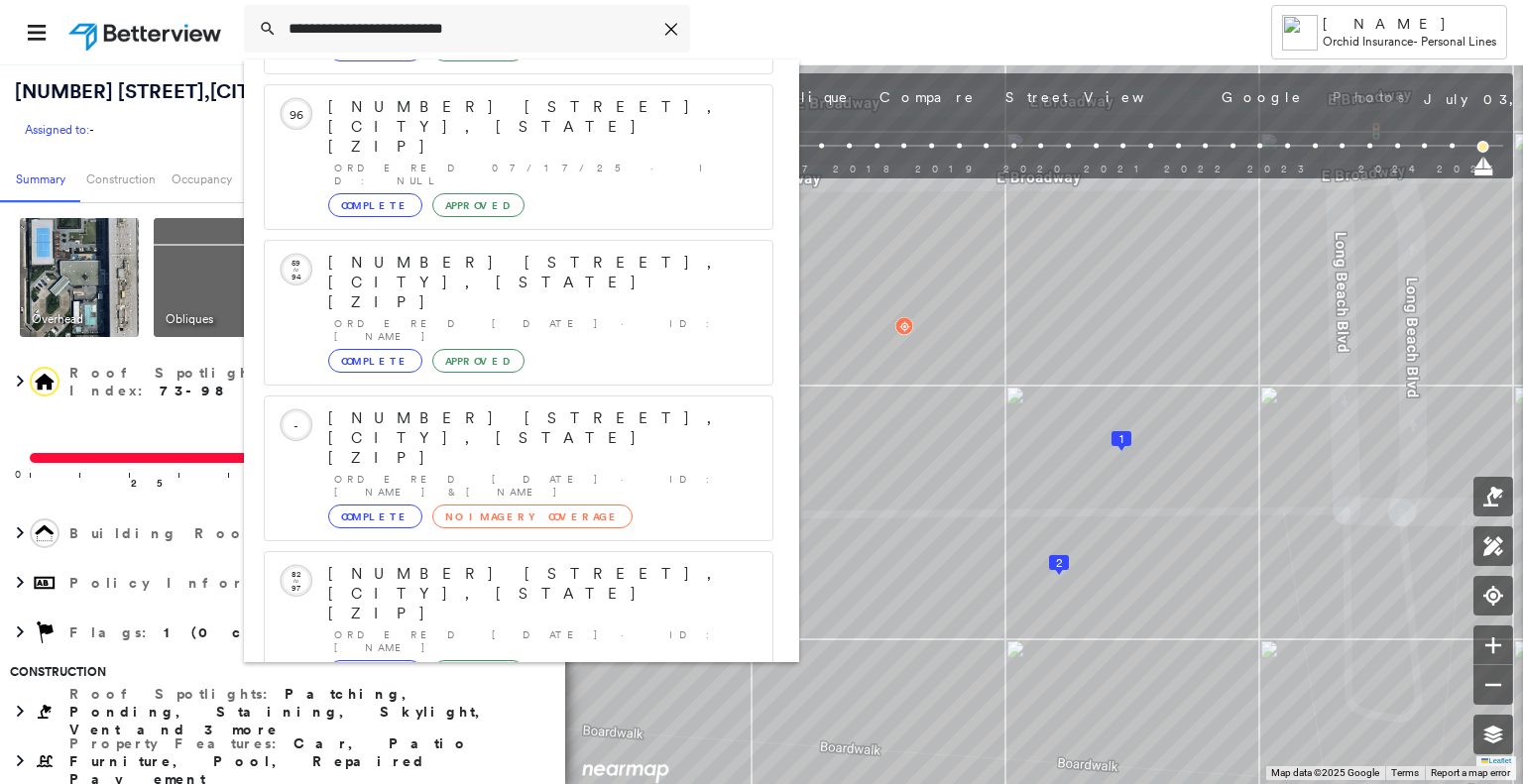 click on "[NUMBER] [STREET], [CITY], [STATE], [COUNTRY]" at bounding box center (497, 883) 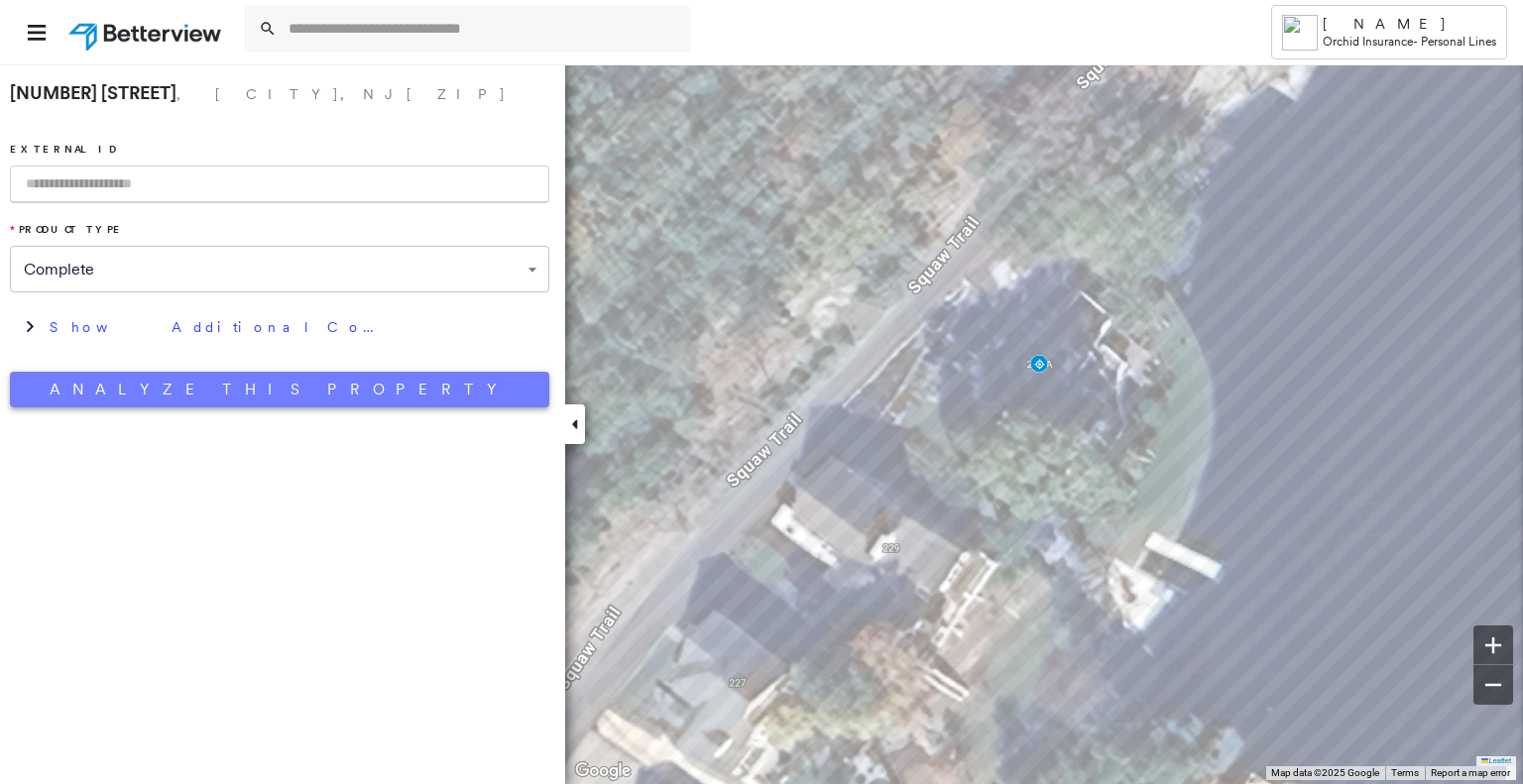 click on "Analyze This Property" at bounding box center (280, 390) 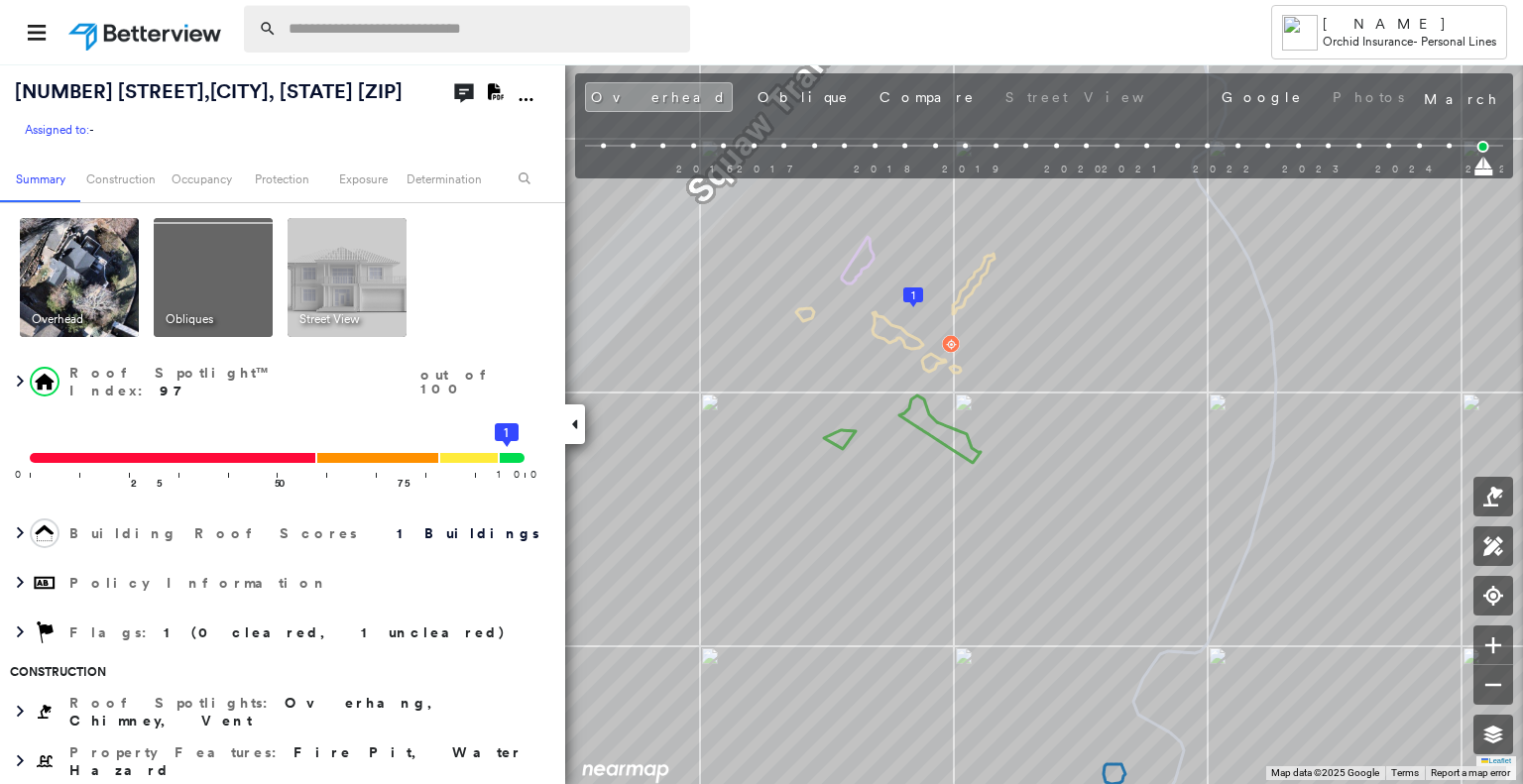 click at bounding box center [483, 29] 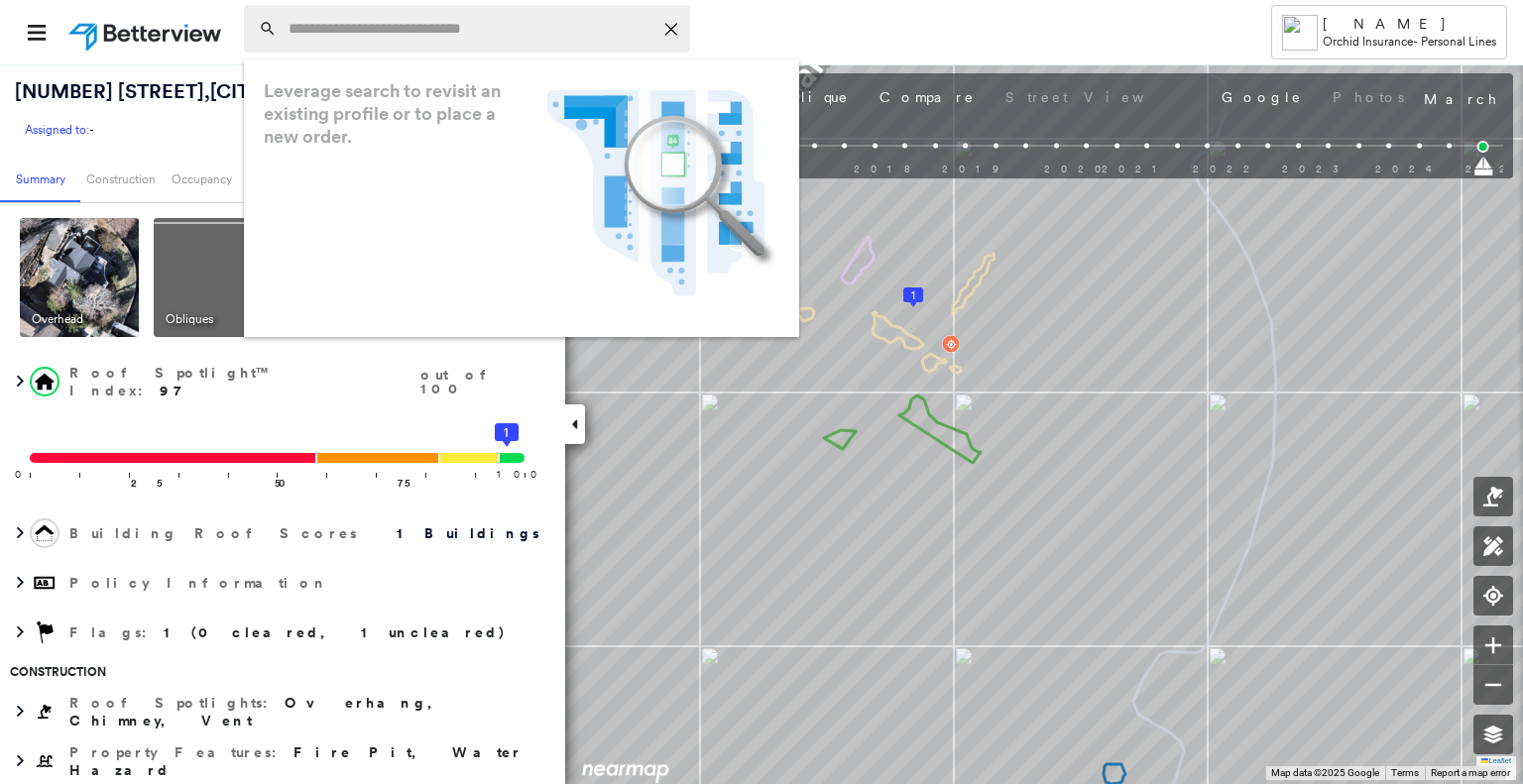 paste on "**********" 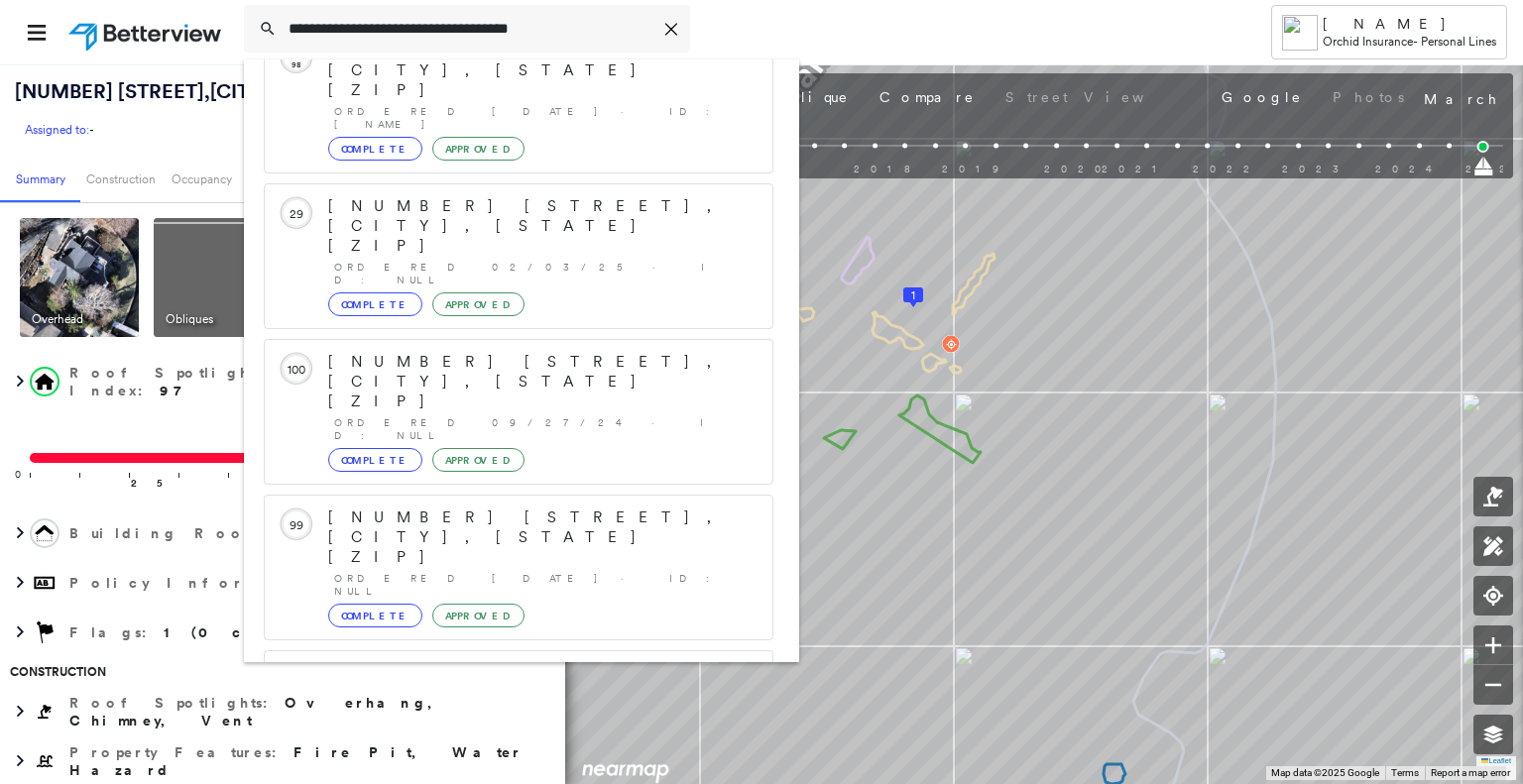 scroll, scrollTop: 206, scrollLeft: 0, axis: vertical 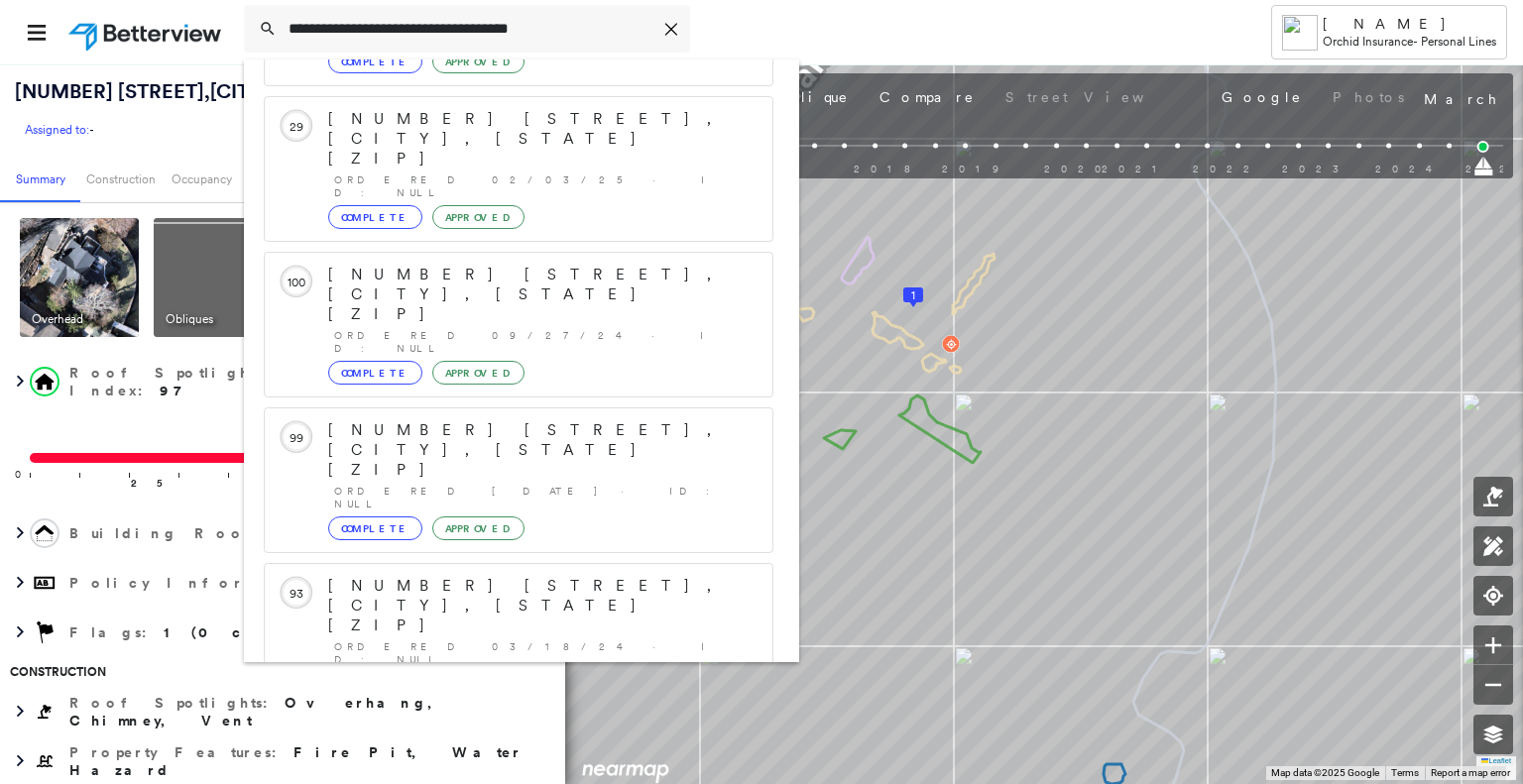 type on "**********" 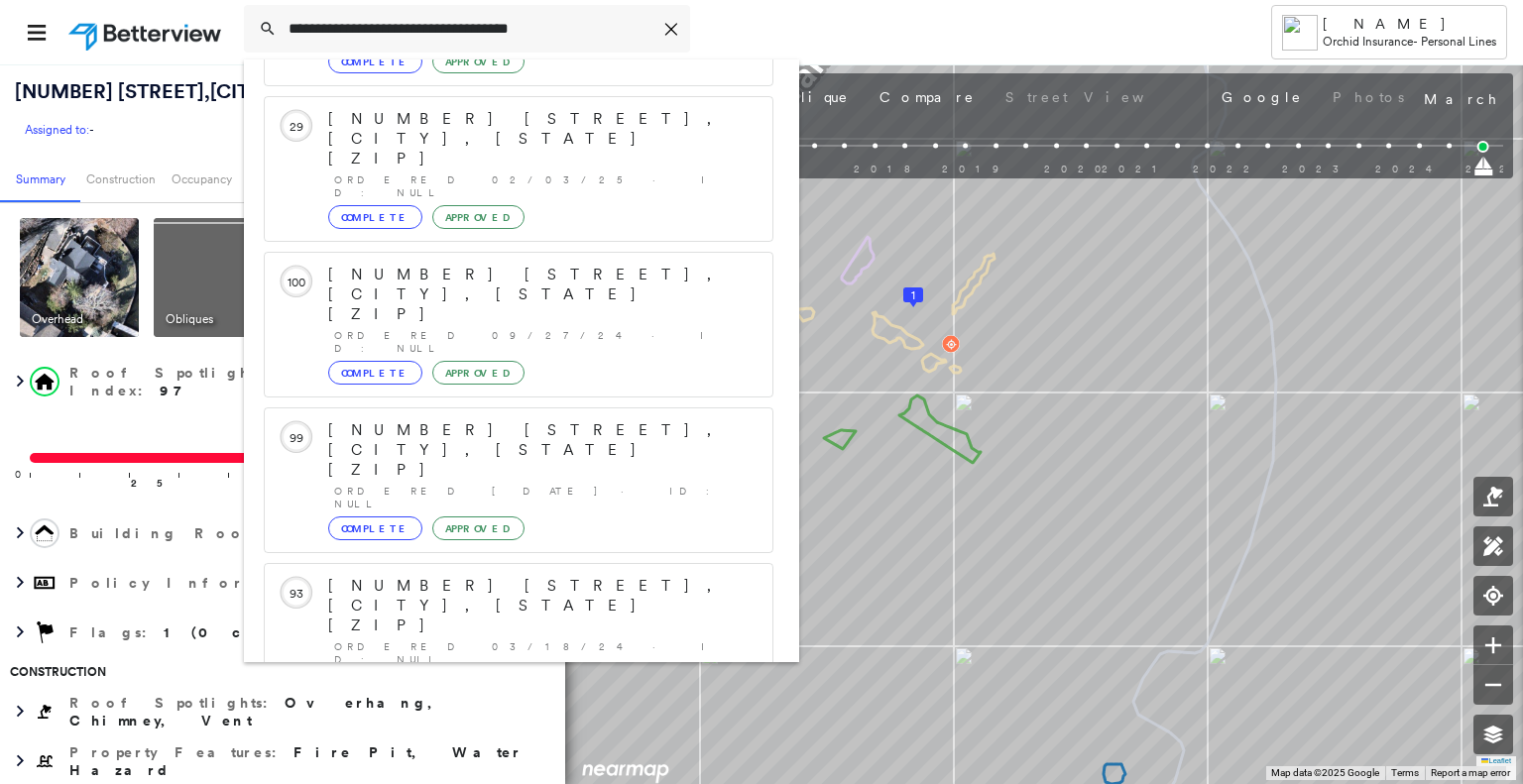 click on "[NUMBER] [STREET], [CITY], [STATE] [ZIP]" at bounding box center [497, 895] 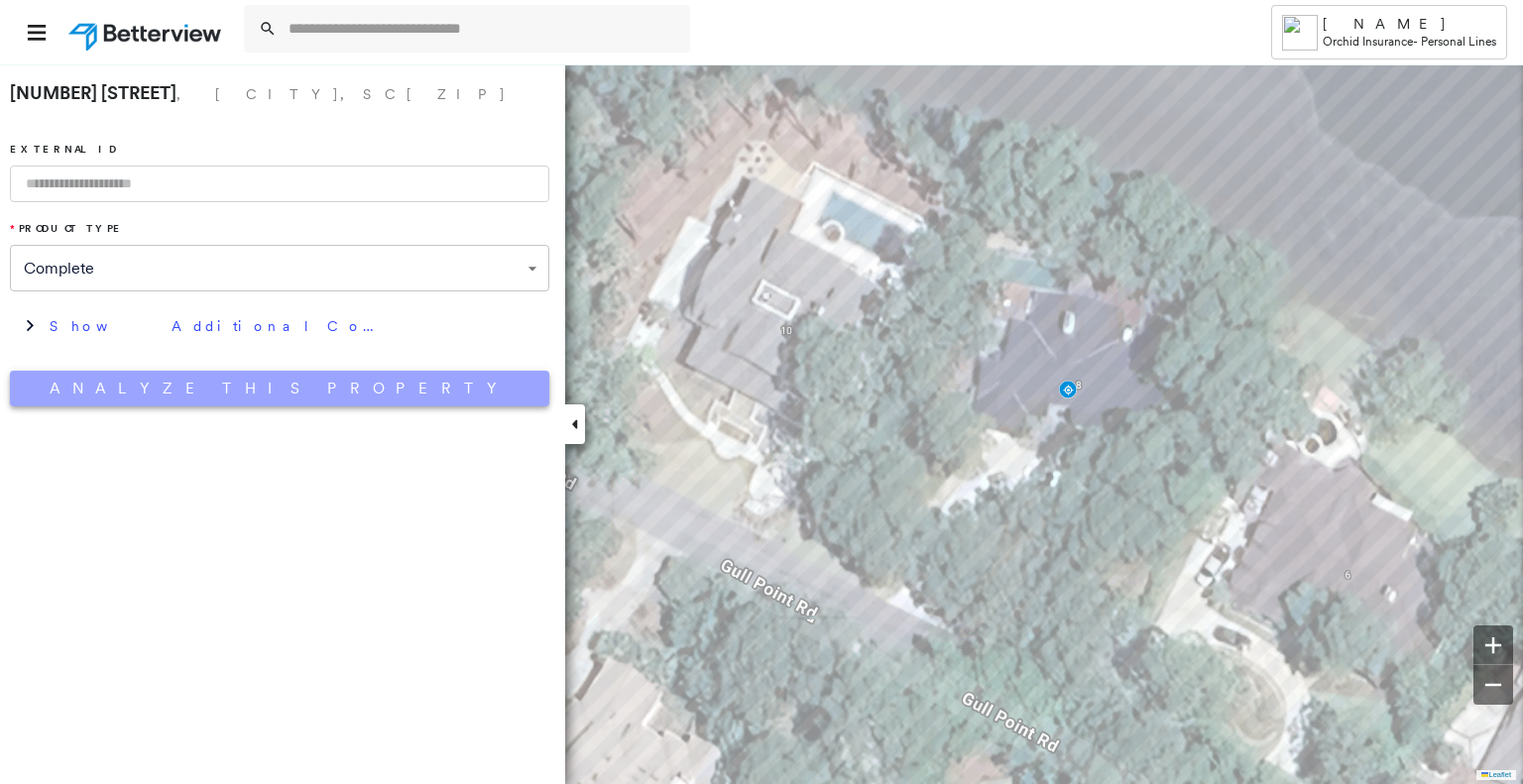 click on "Analyze This Property" at bounding box center [280, 389] 